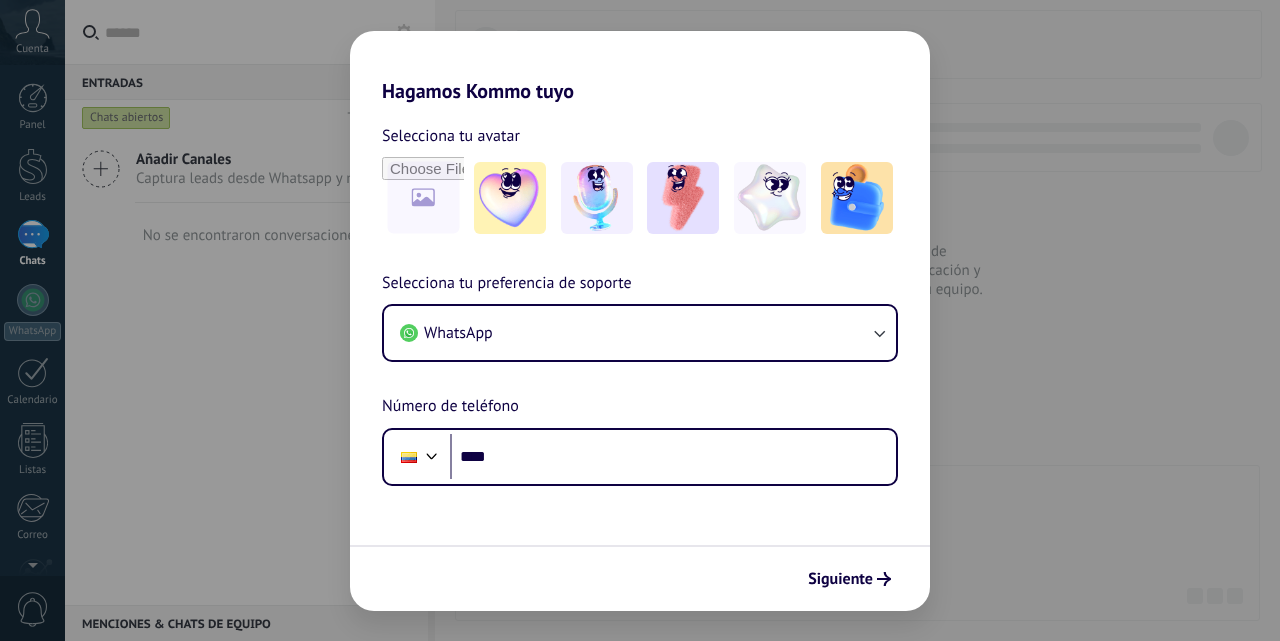 scroll, scrollTop: 0, scrollLeft: 0, axis: both 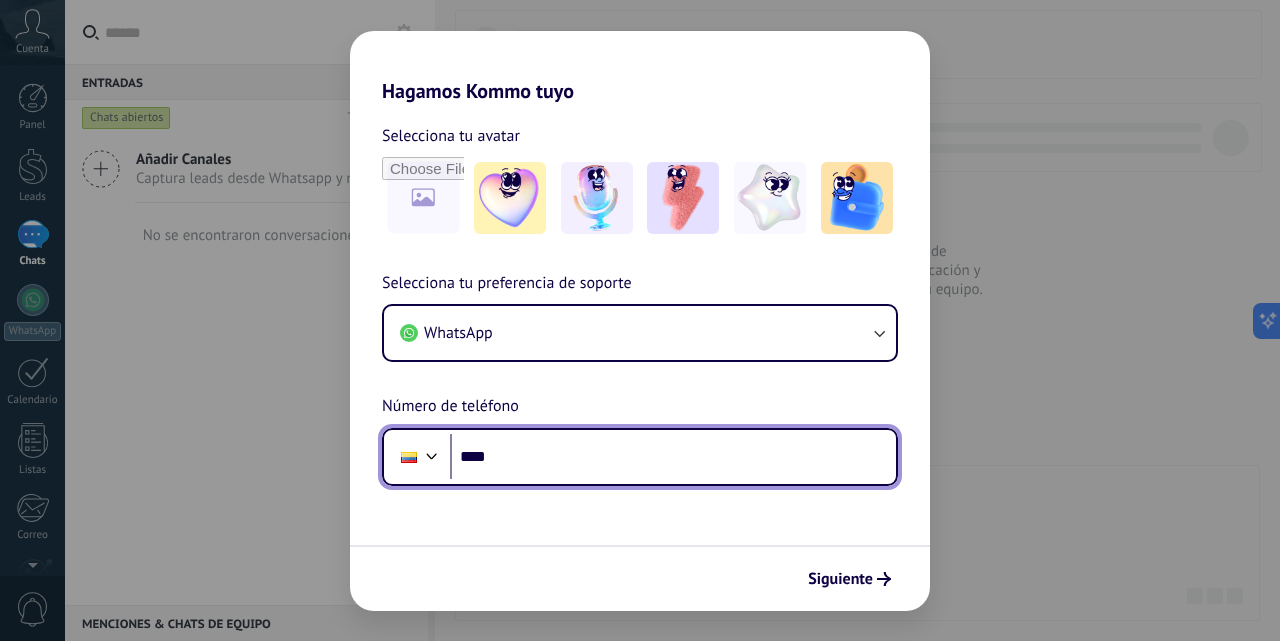 click on "****" at bounding box center (673, 457) 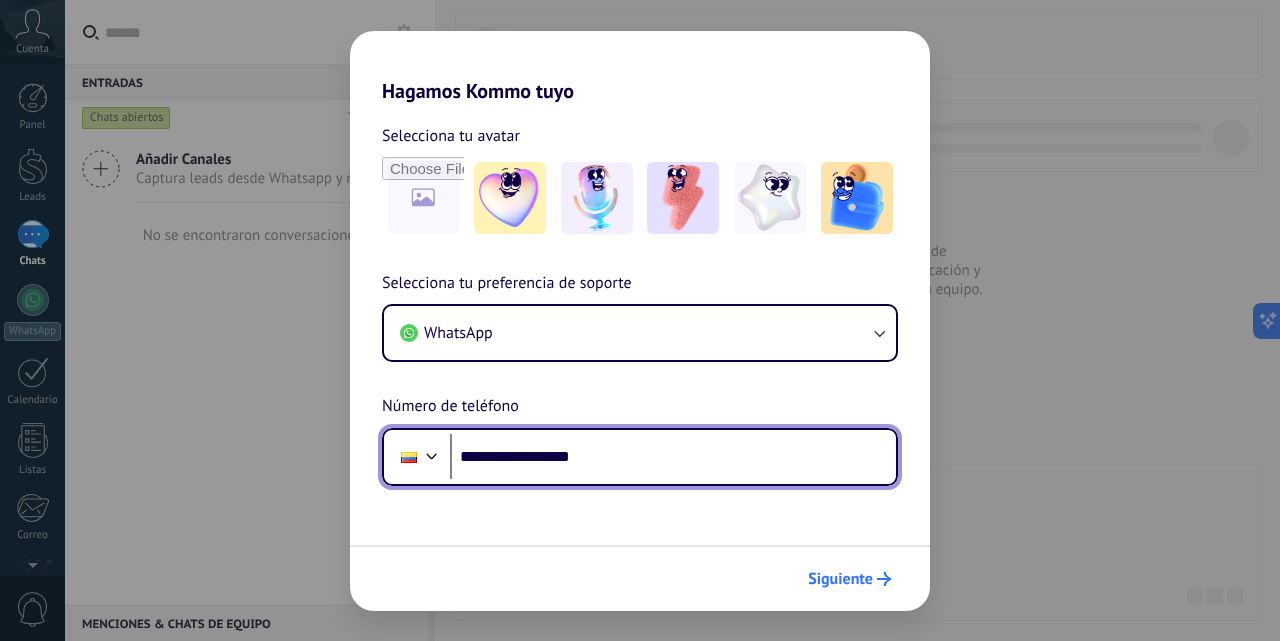 type on "**********" 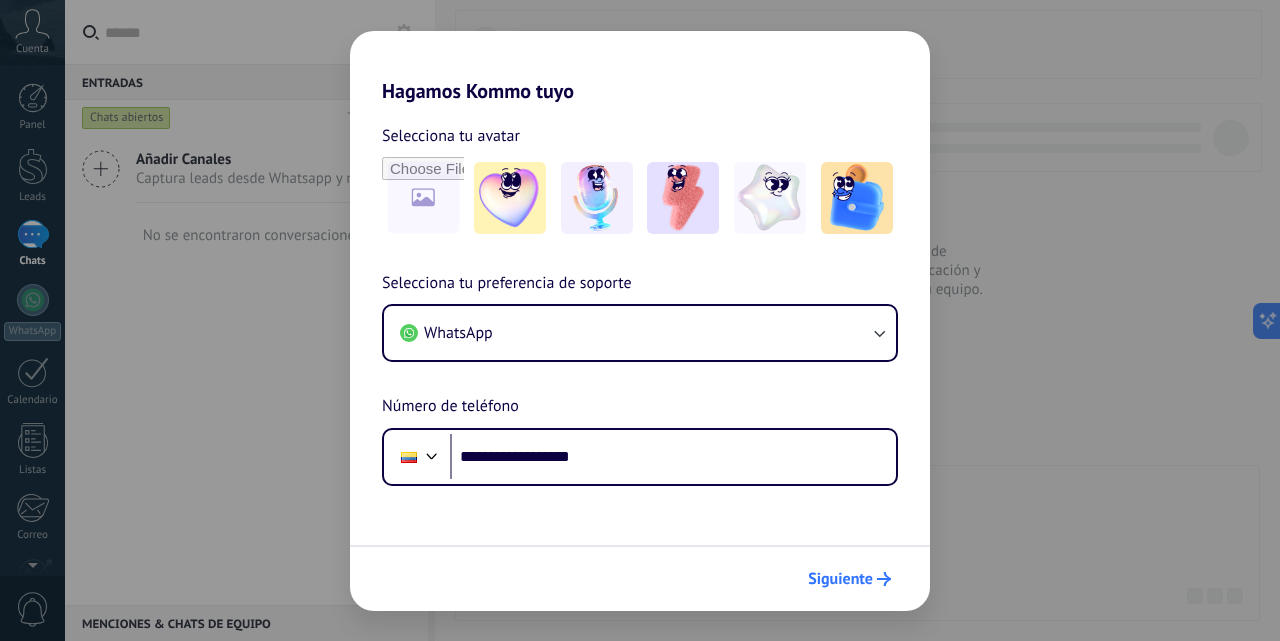click on "Siguiente" at bounding box center [840, 579] 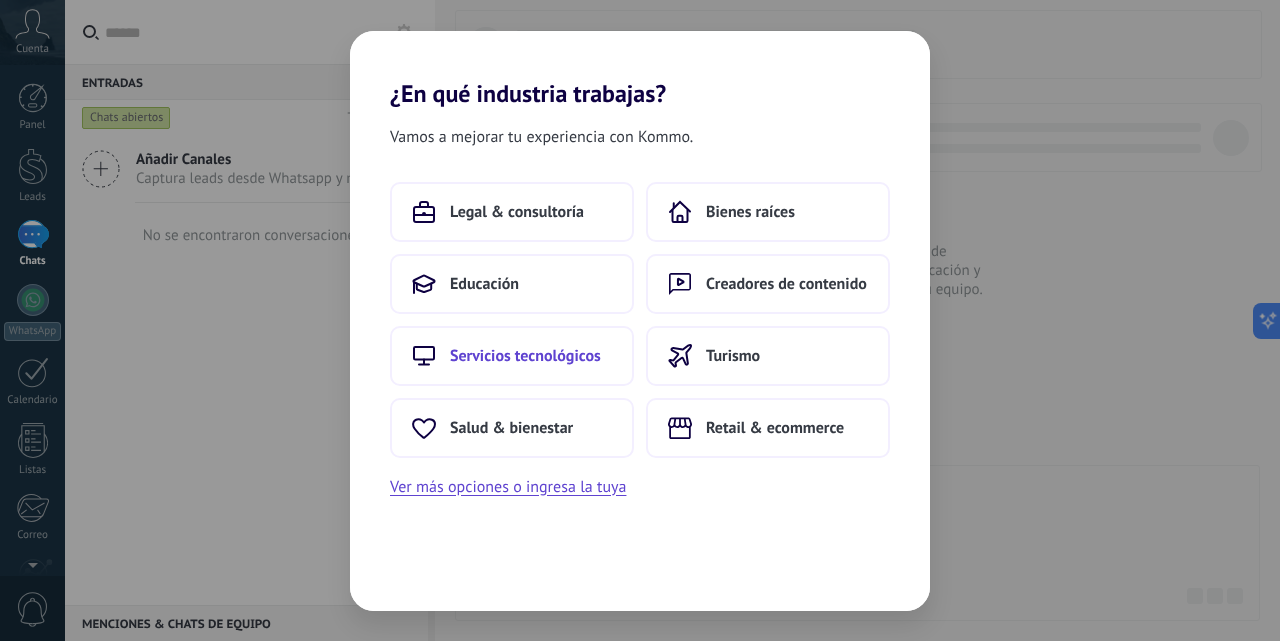 click on "Servicios tecnológicos" at bounding box center (525, 356) 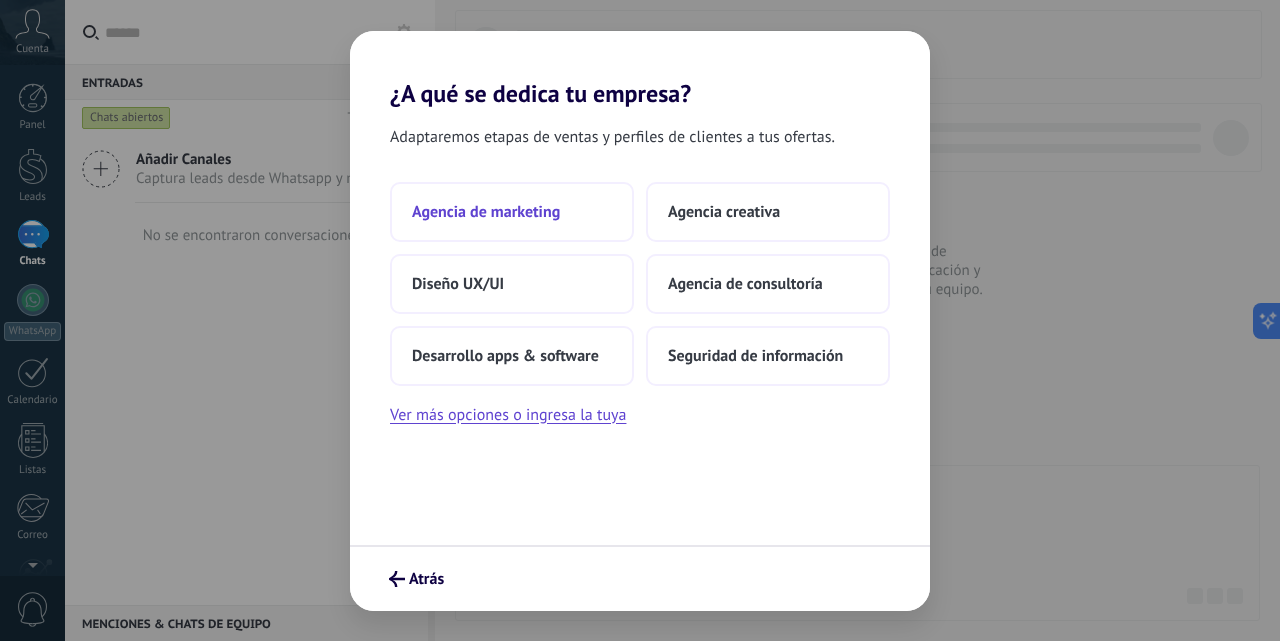 click on "Agencia de marketing" at bounding box center [486, 212] 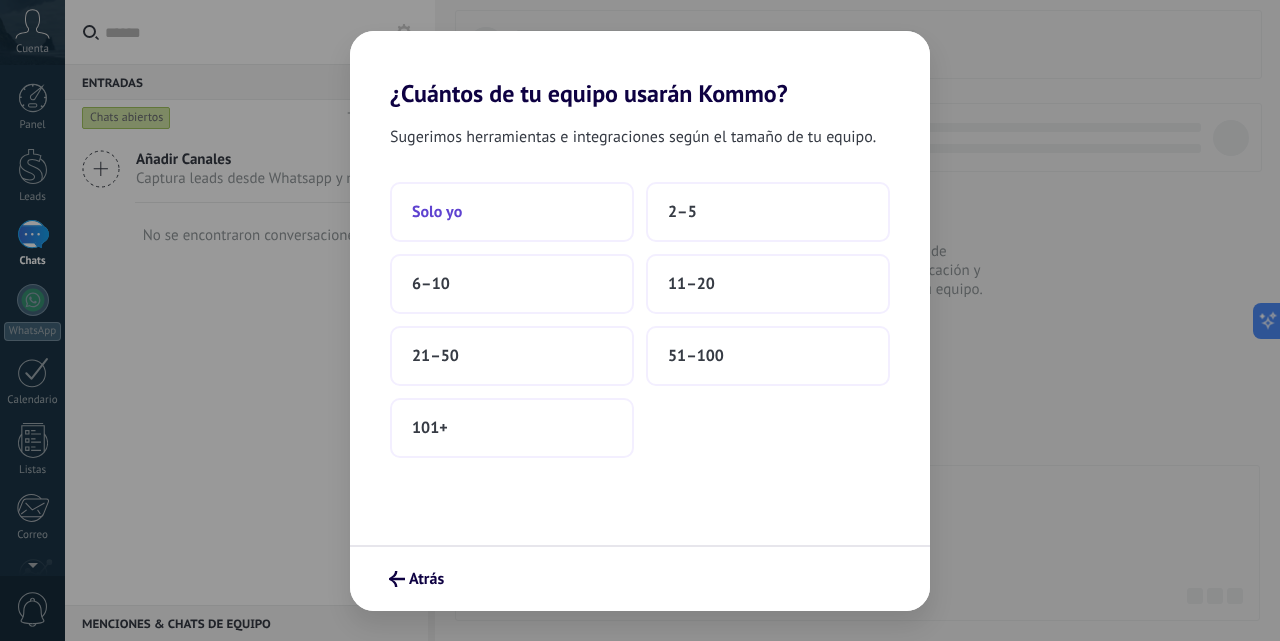 click on "Solo yo" at bounding box center [512, 212] 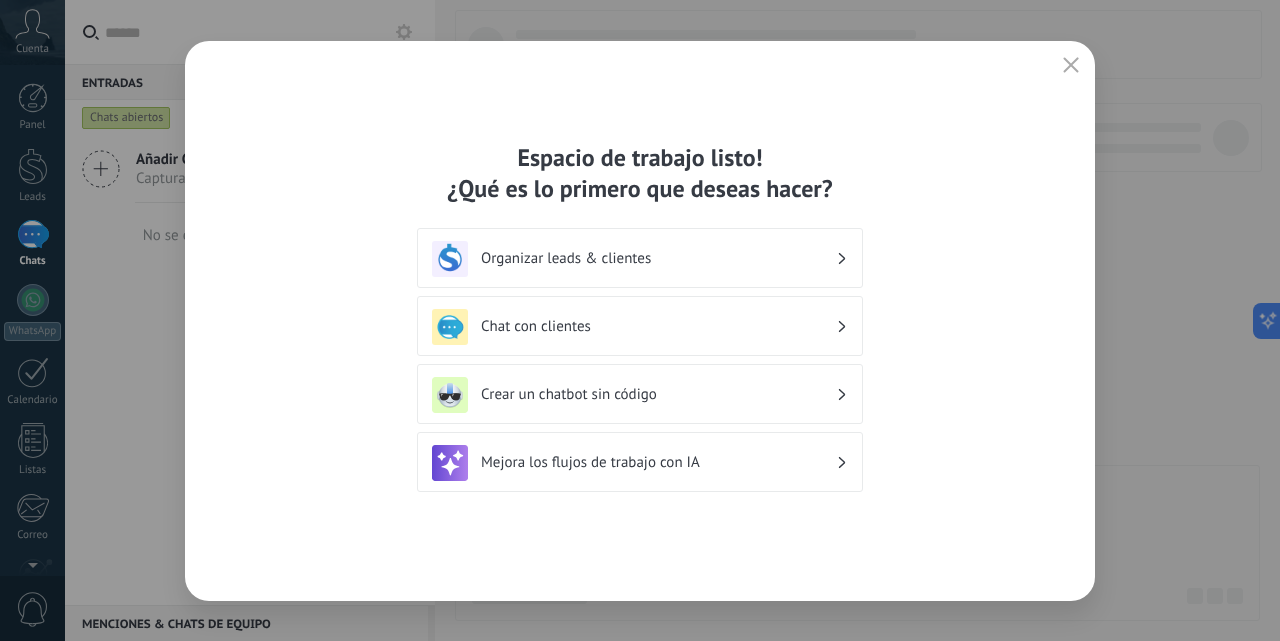 click on "Chat con clientes" at bounding box center [658, 326] 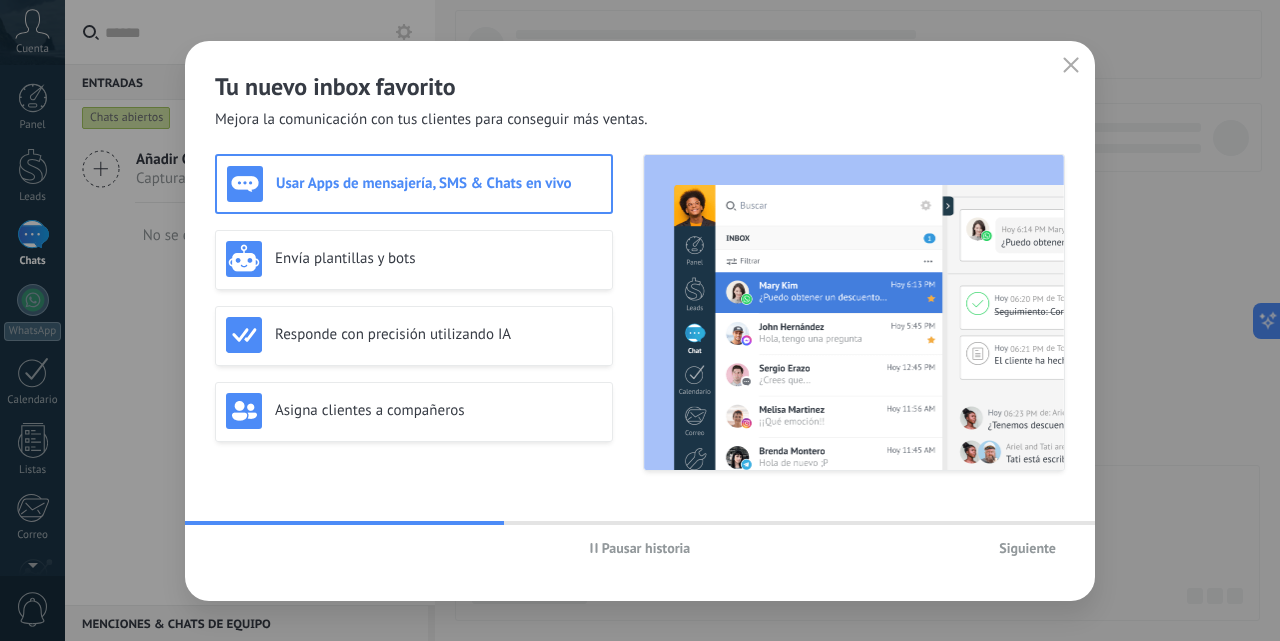 click on "Siguiente" at bounding box center [1027, 548] 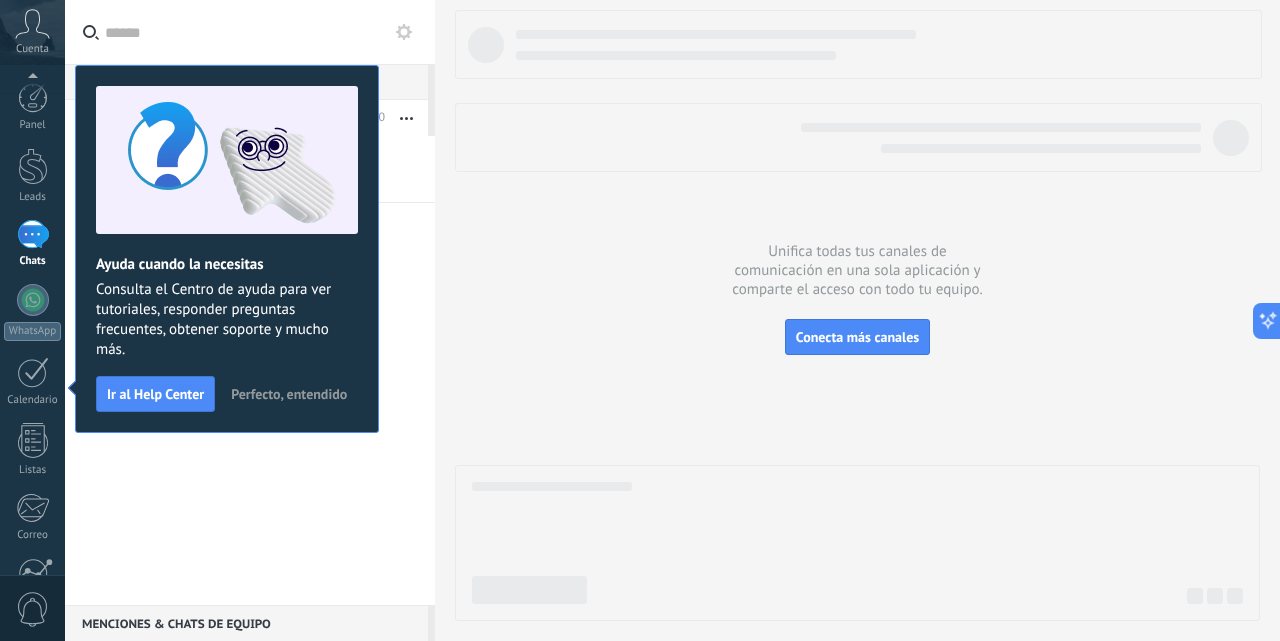 scroll, scrollTop: 192, scrollLeft: 0, axis: vertical 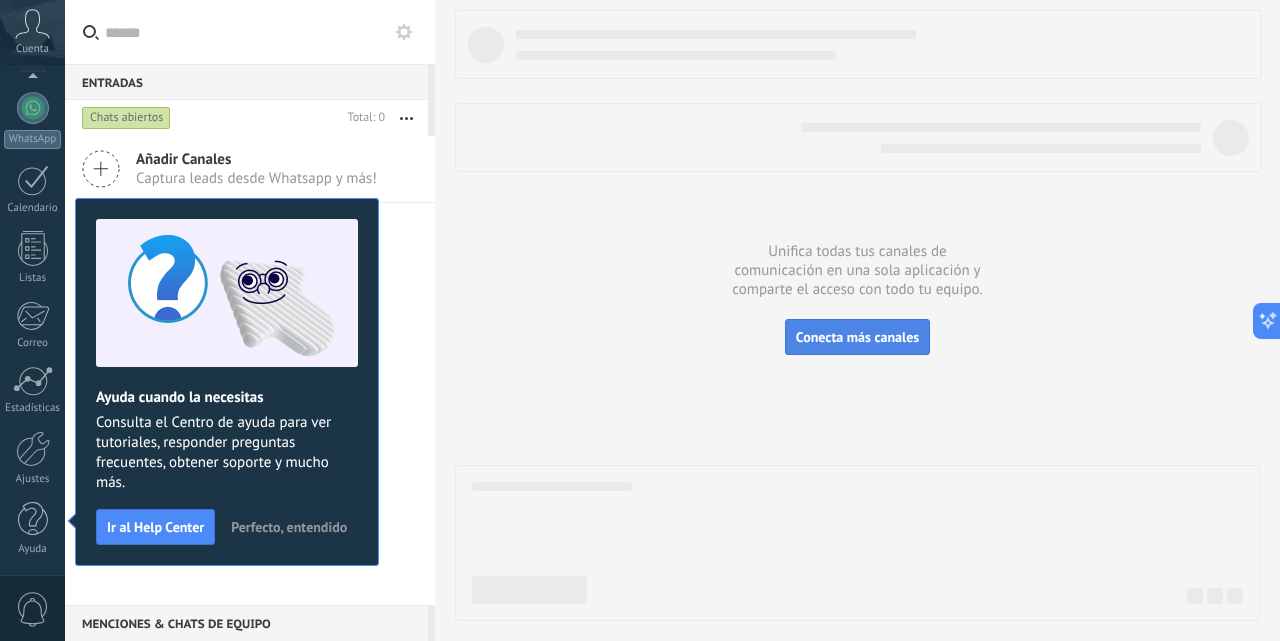click on "Conecta más canales" at bounding box center [857, 337] 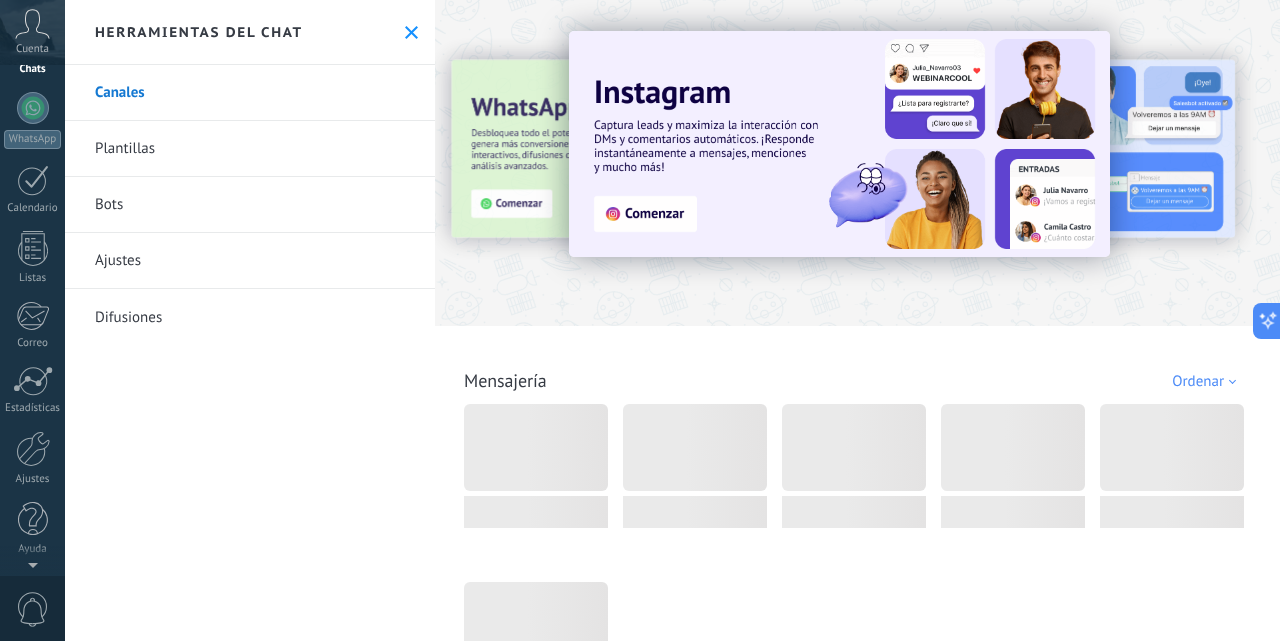 scroll, scrollTop: 0, scrollLeft: 0, axis: both 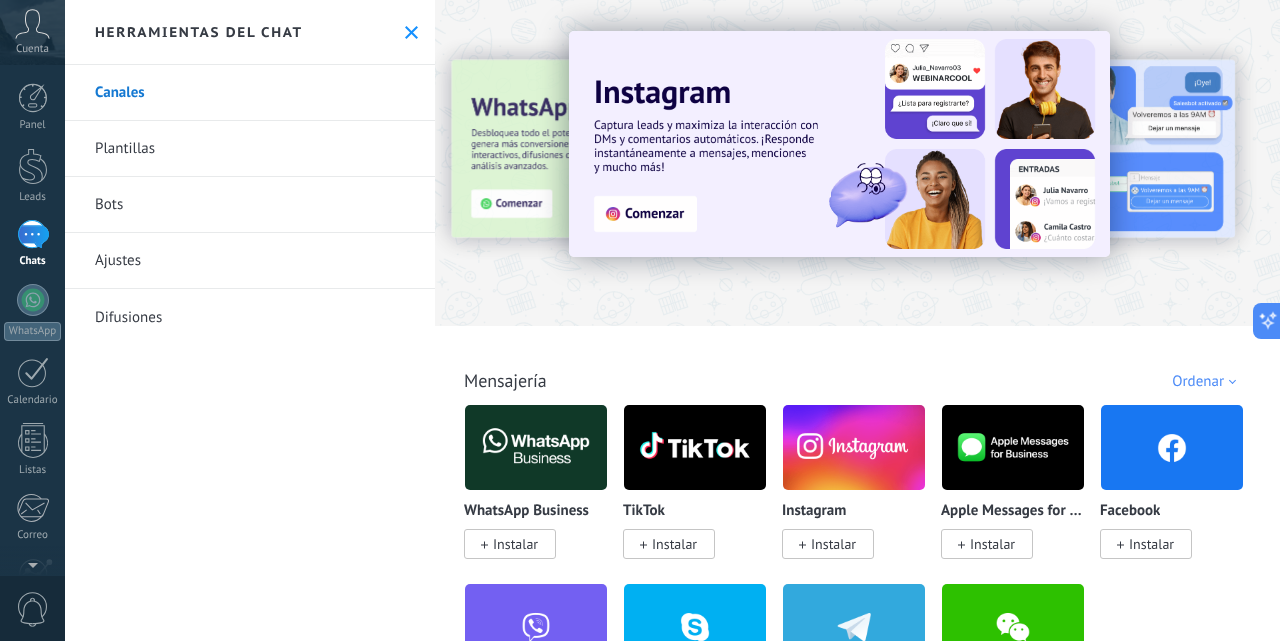 drag, startPoint x: 847, startPoint y: 355, endPoint x: 805, endPoint y: 368, distance: 43.965897 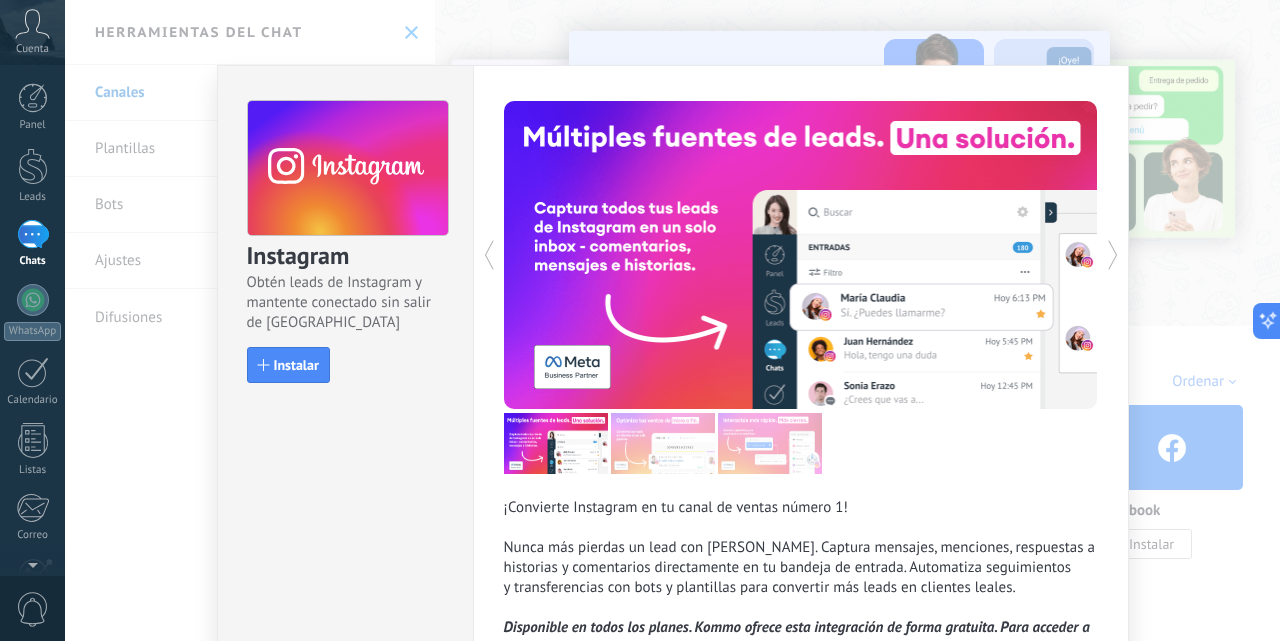 scroll, scrollTop: 170, scrollLeft: 0, axis: vertical 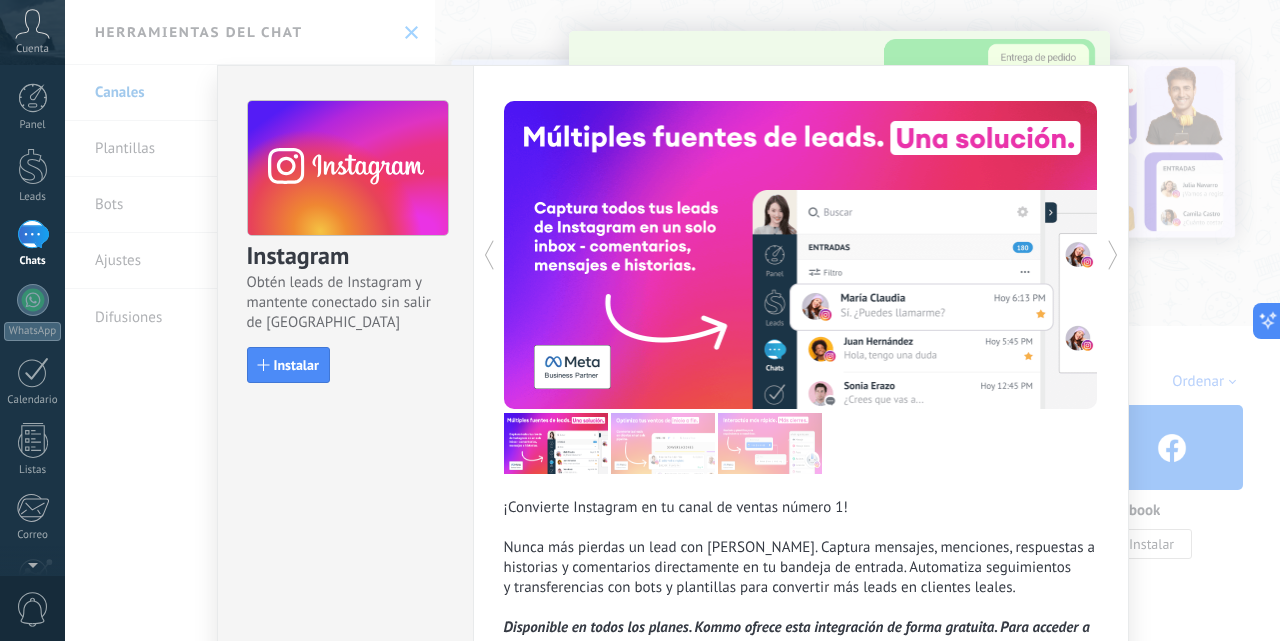 click on "Instagram Obtén leads de Instagram y mantente conectado sin salir de Kommo Instalar ¡Convierte Instagram en tu canal de ventas número 1! Nunca más pierdas un lead con [PERSON_NAME]. Captura mensajes, menciones, respuestas a historias y comentarios directamente en tu bandeja de entrada. Automatiza seguimientos y transferencias con bots y plantillas para convertir más leads en clientes leales. Disponible en todos los planes. Kommo ofrece esta integración de forma gratuita. Para acceder a herramientas poderosas como automatizaciones y la   API de Conversiones oficial de Meta   para mejorar el rendimiento de tus anuncios, suscríbete al plan Avanzado o superior." at bounding box center [672, 320] 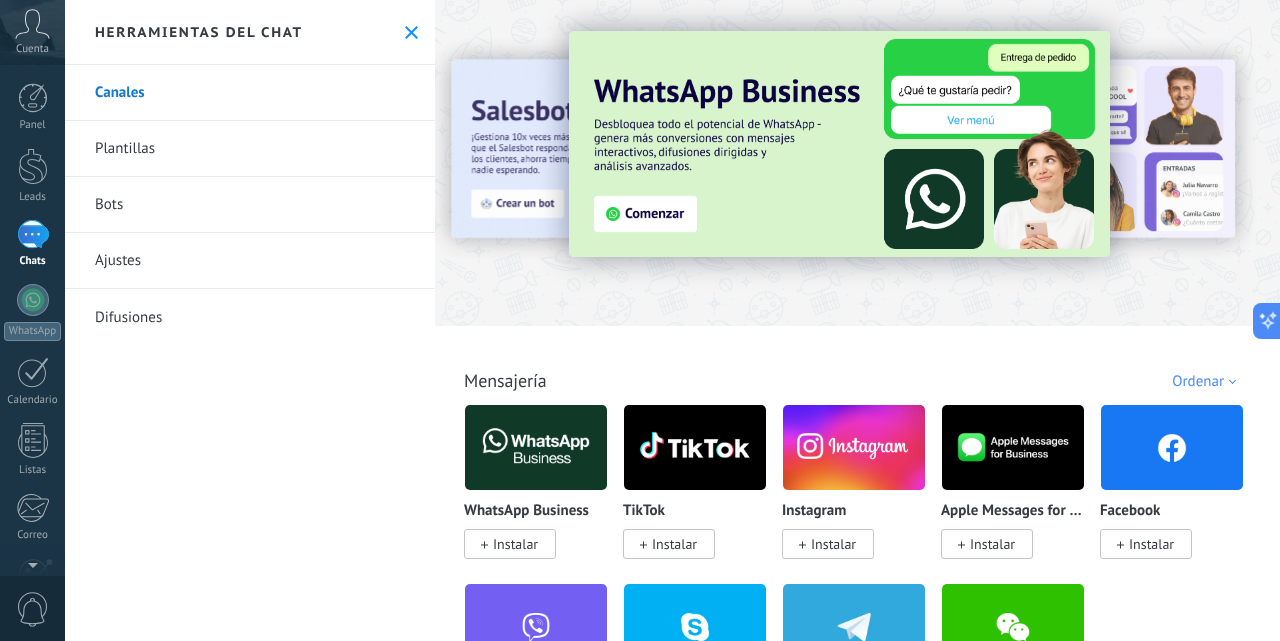 click at bounding box center [839, 144] 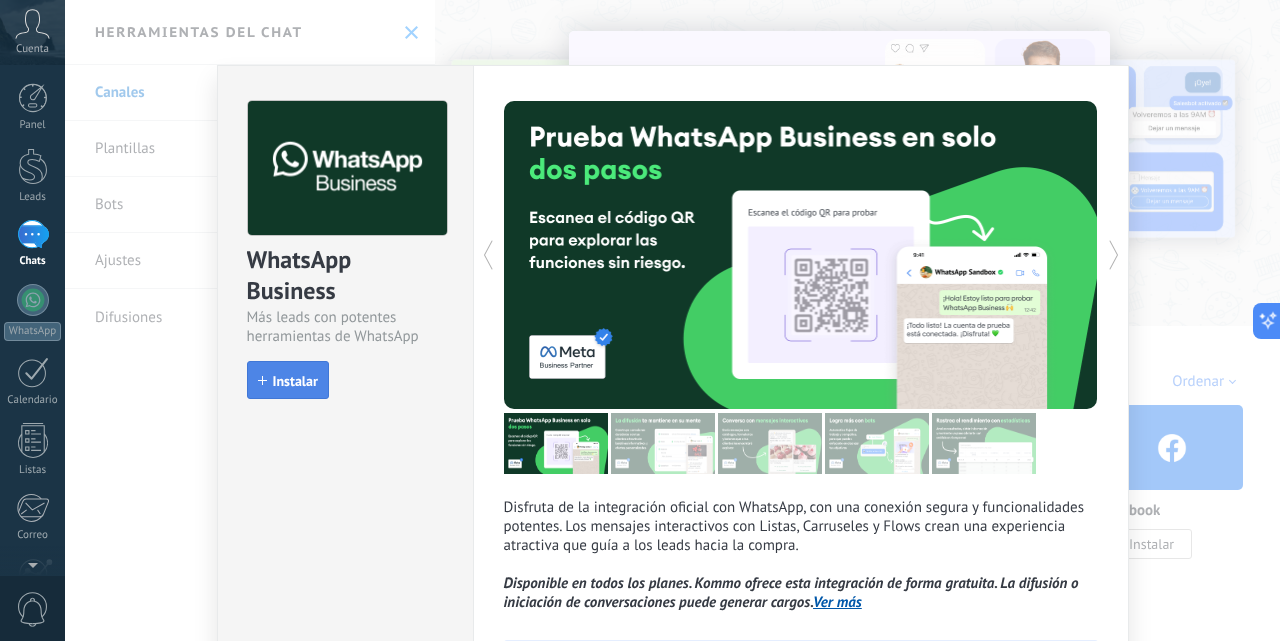 click on "Instalar" at bounding box center [288, 380] 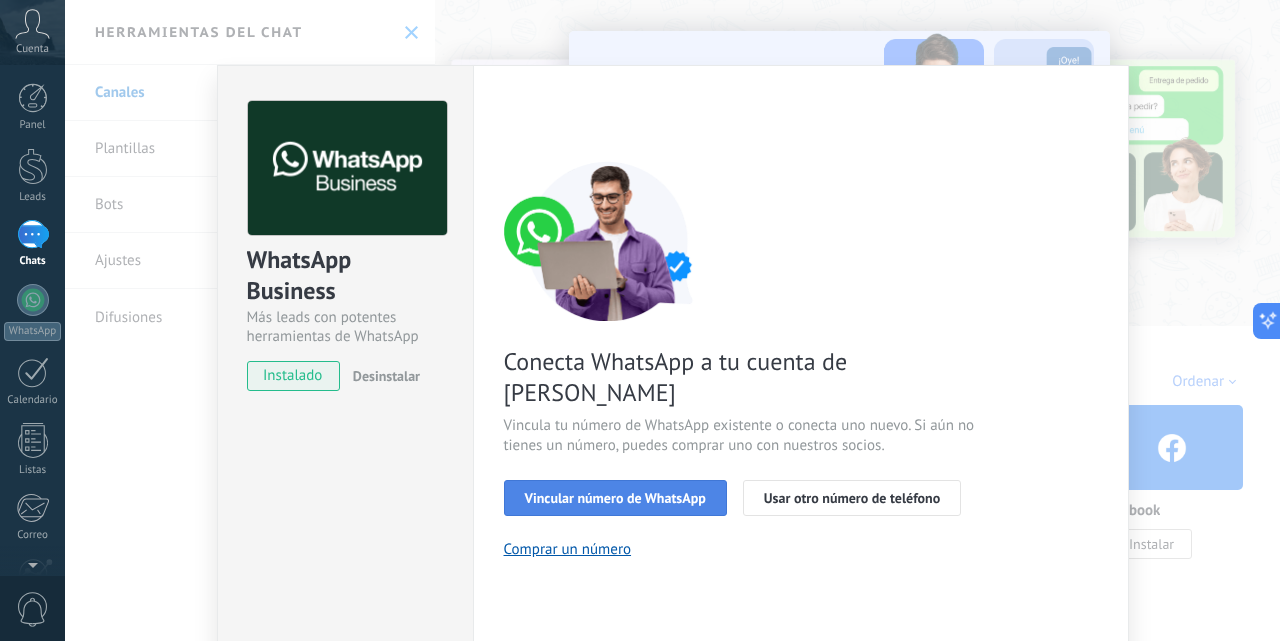 click on "Vincular número de WhatsApp" at bounding box center (615, 498) 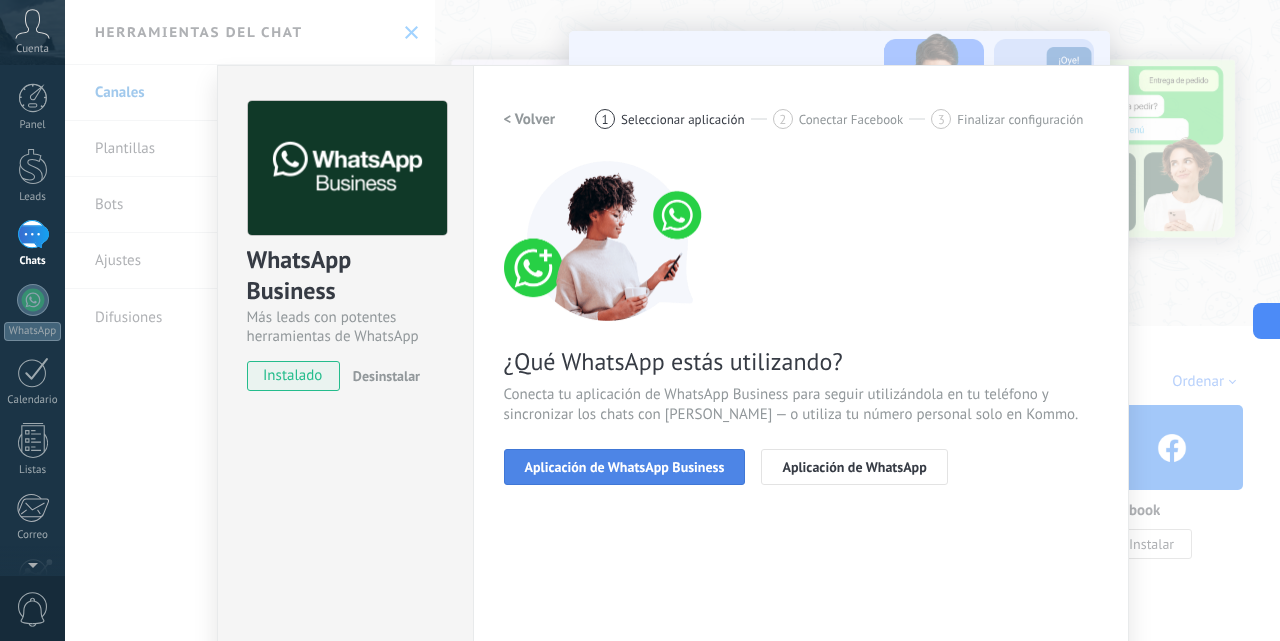 click on "Aplicación de WhatsApp Business" at bounding box center [625, 467] 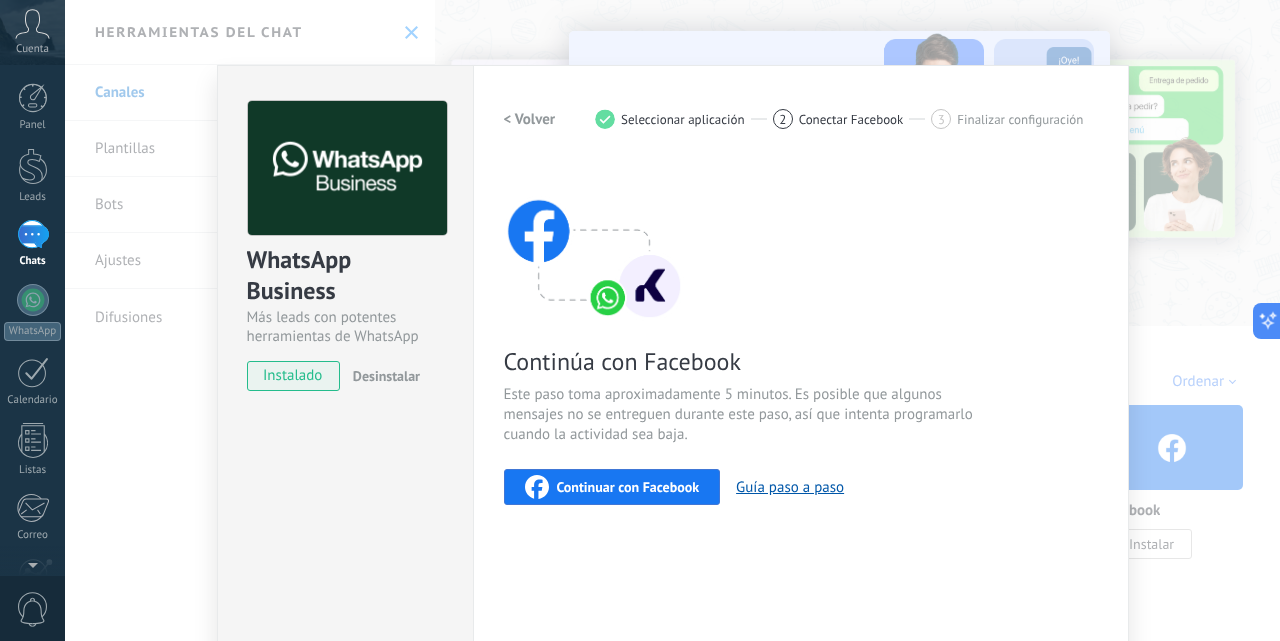 click on "Continuar con Facebook" at bounding box center (628, 487) 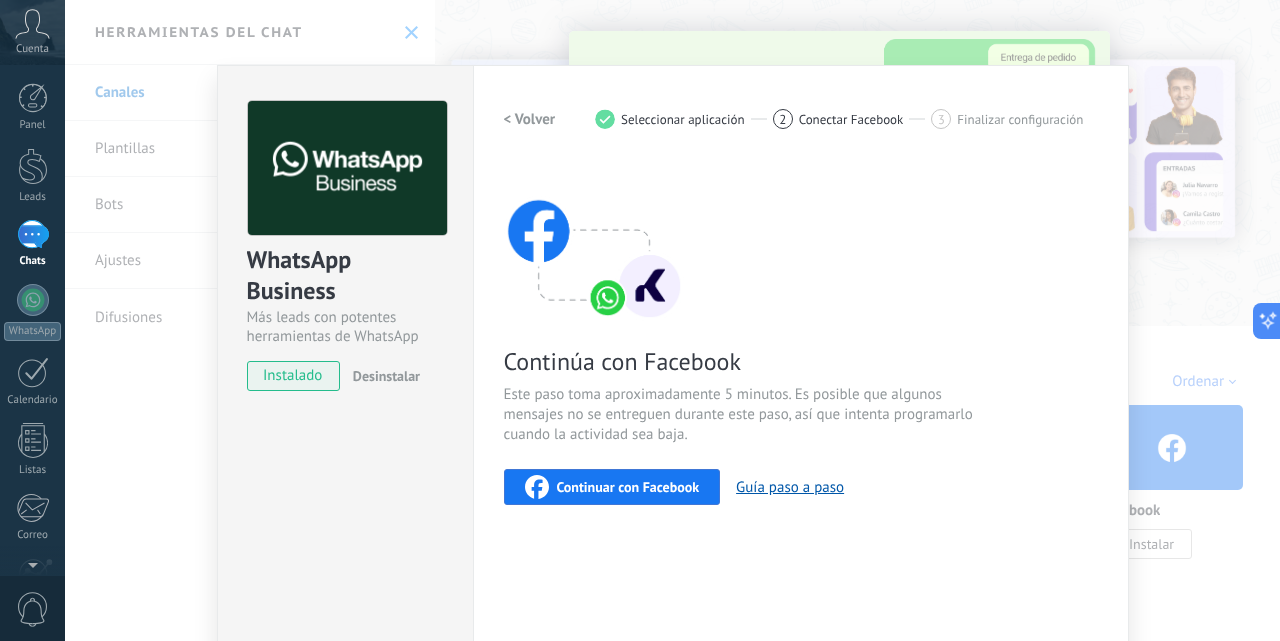 click on "WhatsApp Business Más leads con potentes herramientas de WhatsApp instalado Desinstalar ¿Quieres probar la integración primero?   Escanea el código QR   para ver cómo funciona. ¿Quieres probar la integración primero?   Escanea el código QR   para ver cómo funciona. Configuraciones Autorizaciones Esta pestaña registra a los usuarios que han concedido acceso a las integración a esta cuenta. Si deseas remover la posibilidad que un usuario pueda enviar solicitudes a la cuenta en nombre de esta integración, puedes revocar el acceso. Si el acceso a todos los usuarios es revocado, la integración dejará de funcionar. Esta aplicacion está instalada, pero nadie le ha dado acceso aun. WhatsApp Cloud API más _:  Guardar < Volver 1 Seleccionar aplicación 2 Conectar Facebook  3 Finalizar configuración Continúa con Facebook Este paso toma aproximadamente 5 minutos. Es posible que algunos mensajes no se entreguen durante este paso, así que intenta programarlo cuando la actividad sea baja." at bounding box center [672, 320] 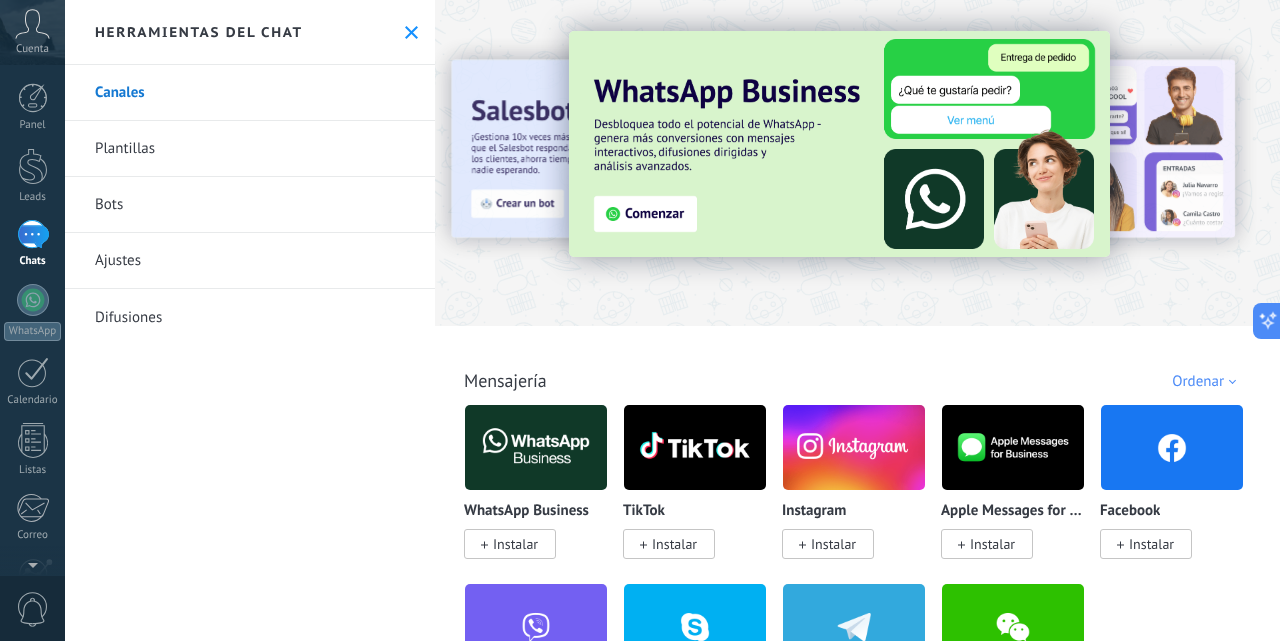 click on "Herramientas del chat" at bounding box center (250, 32) 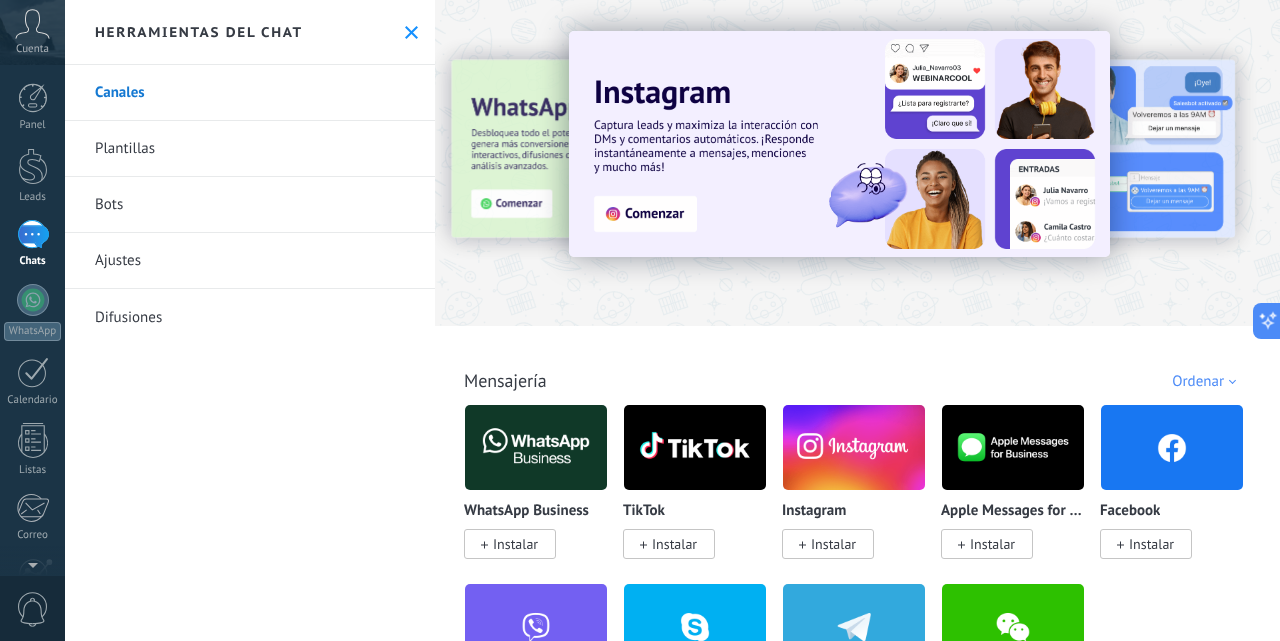 click 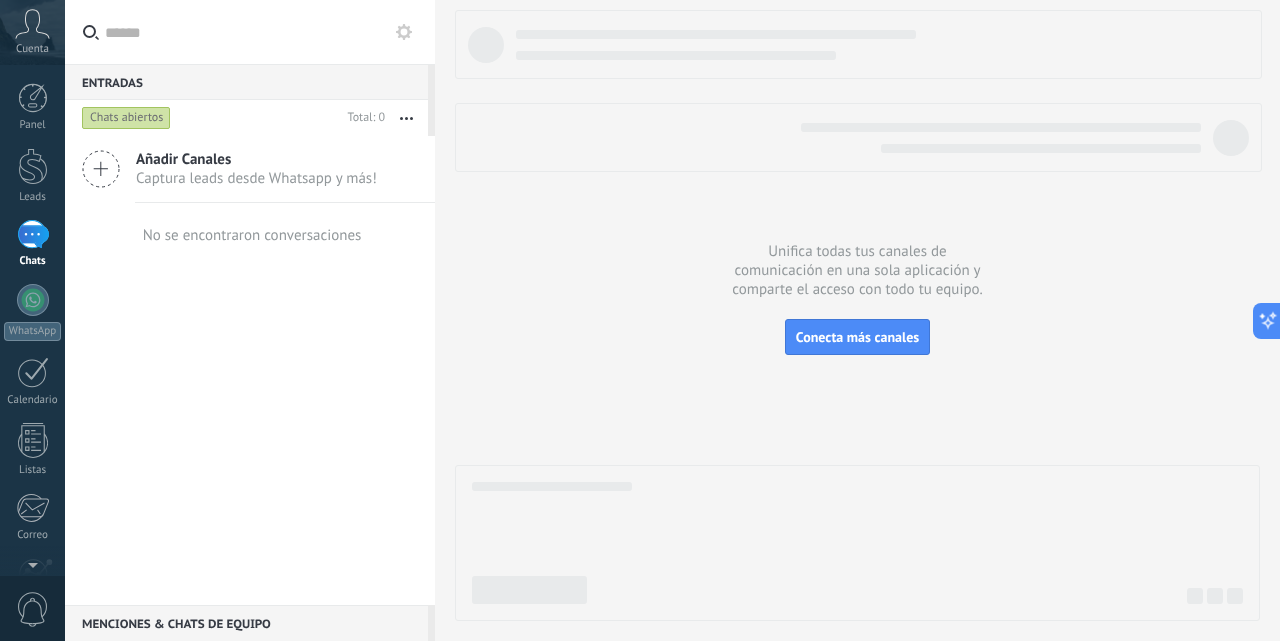 click at bounding box center [404, 32] 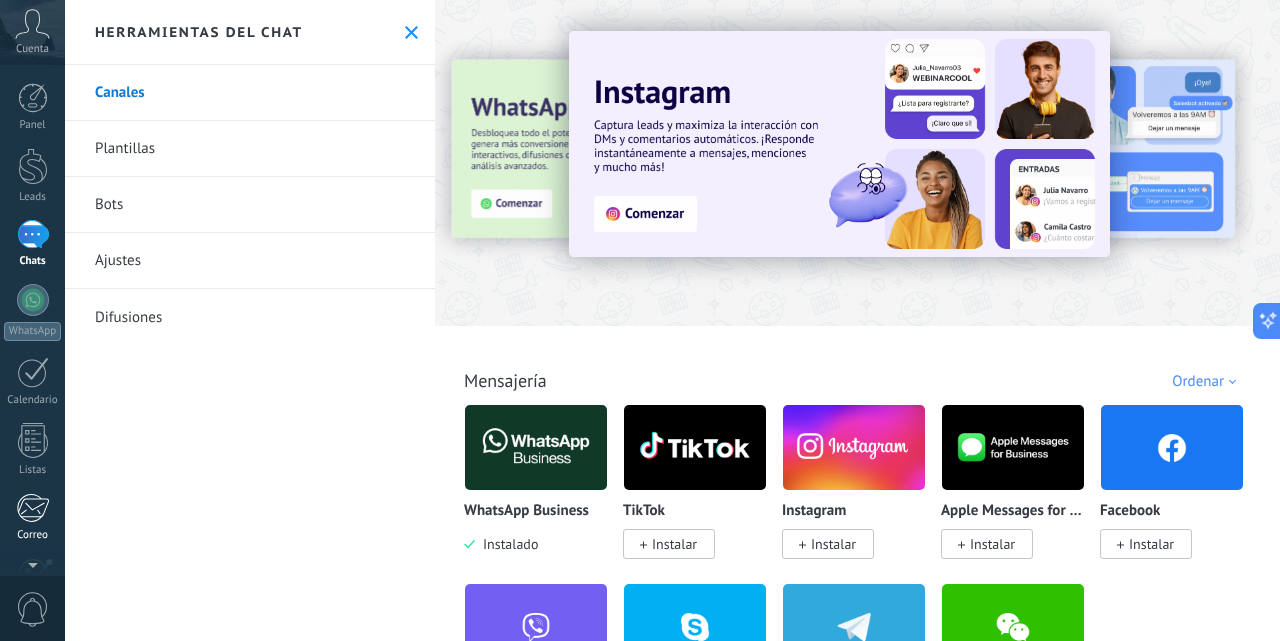 click at bounding box center [32, 508] 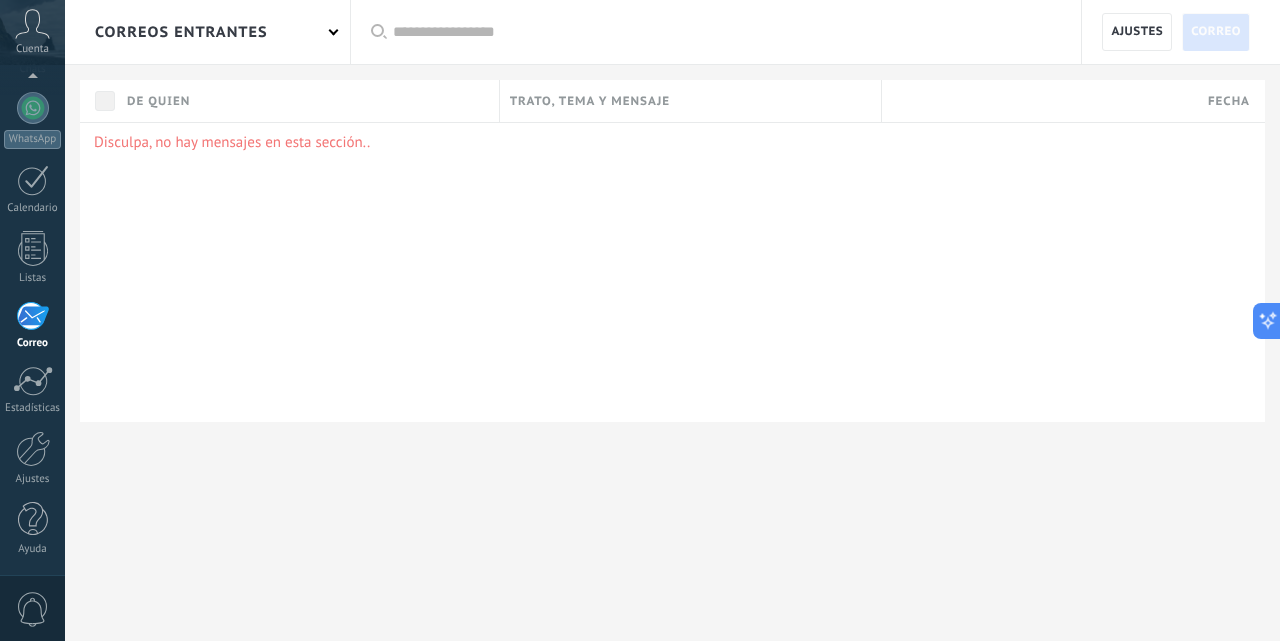 scroll, scrollTop: 192, scrollLeft: 0, axis: vertical 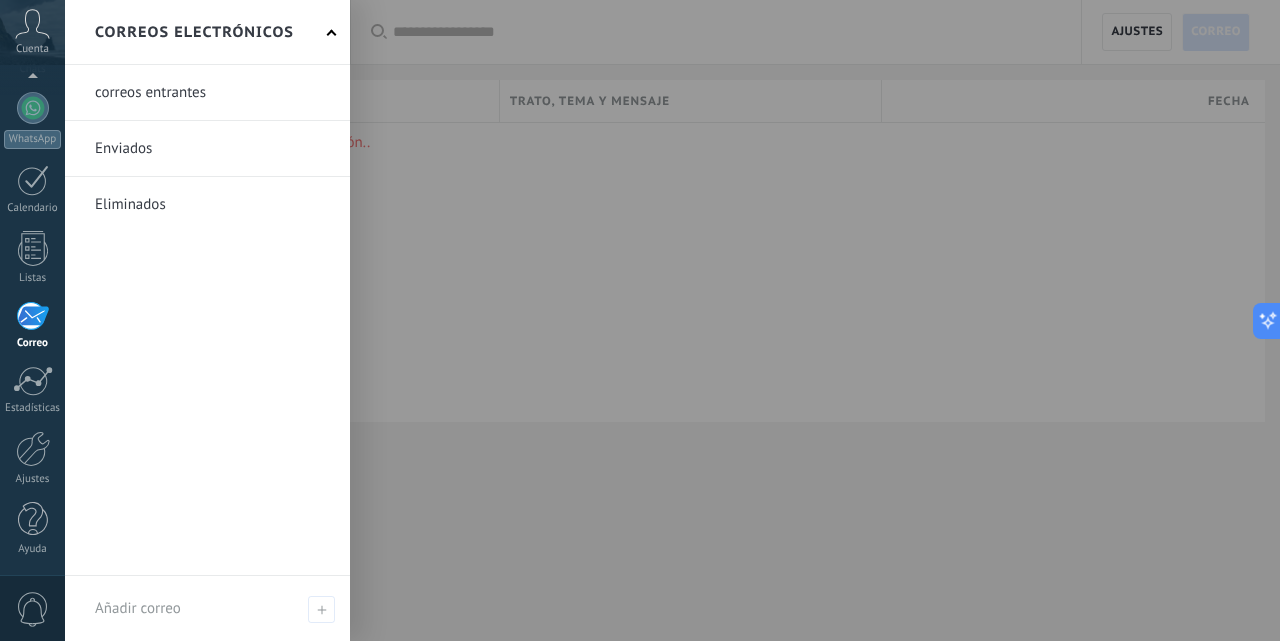 click at bounding box center (207, 148) 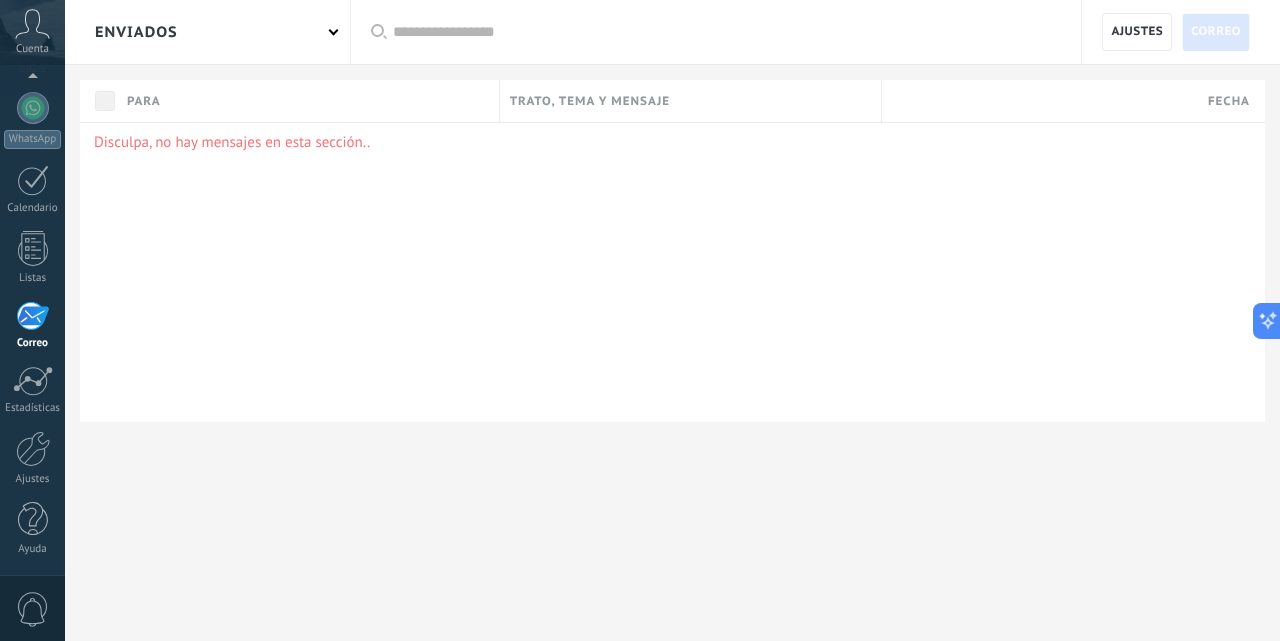 scroll, scrollTop: 192, scrollLeft: 0, axis: vertical 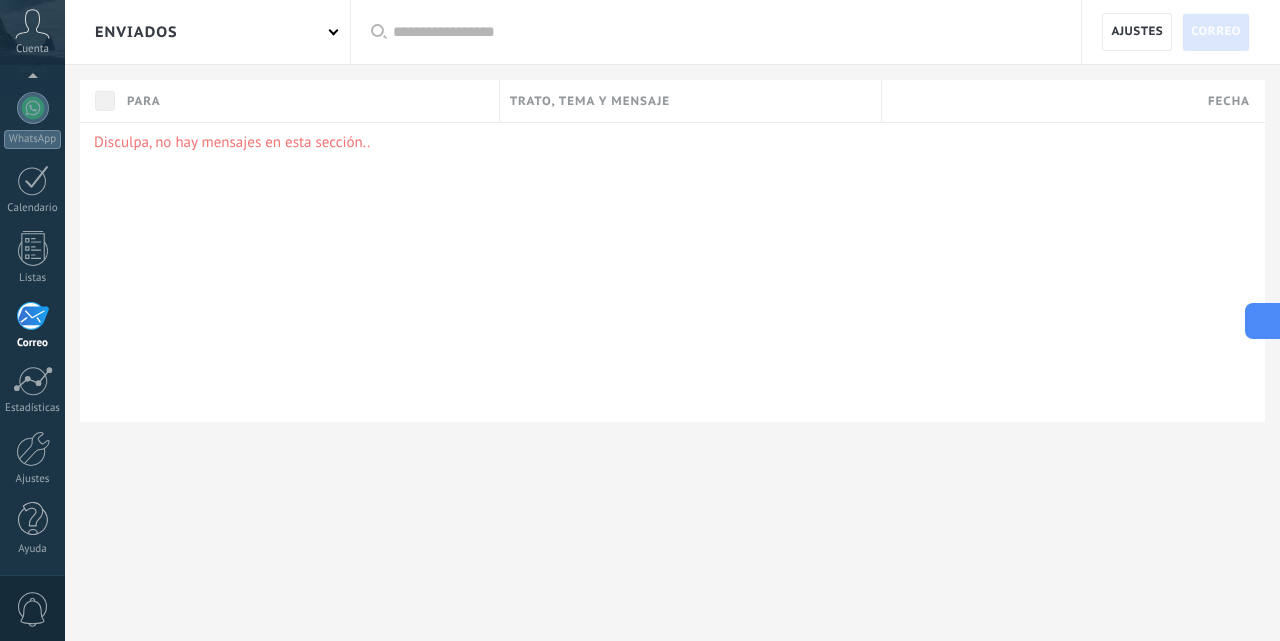 click at bounding box center [1263, 321] 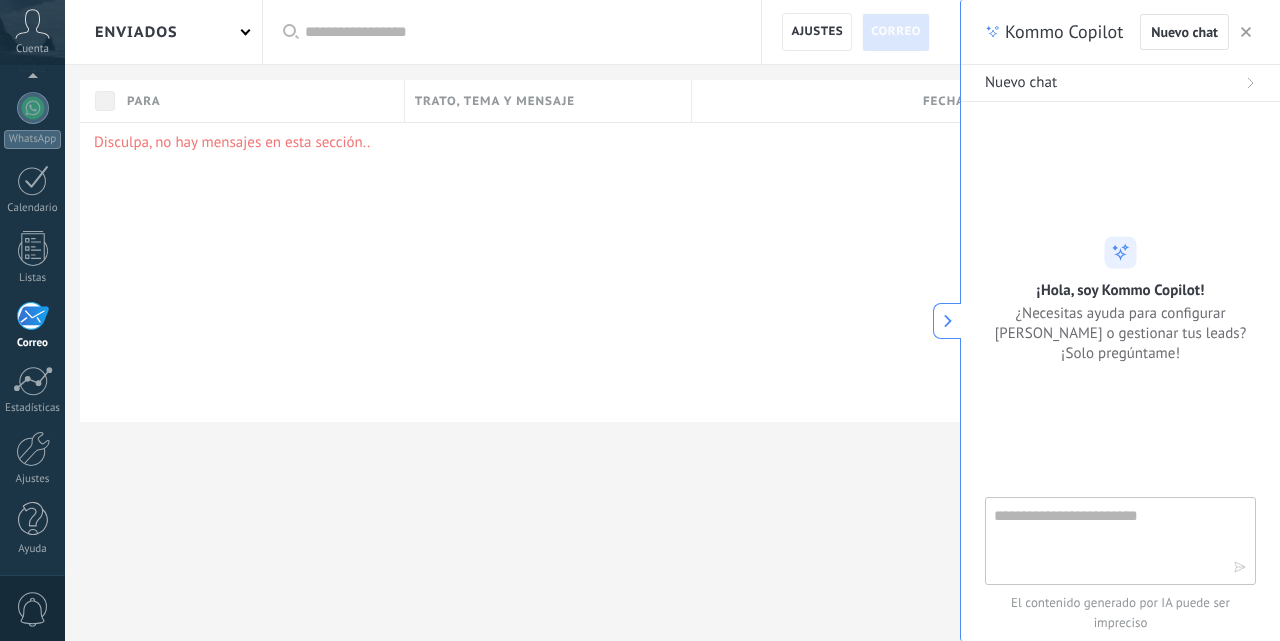 click on "Disculpa, no hay mensajes en esta sección.." at bounding box center [530, 272] 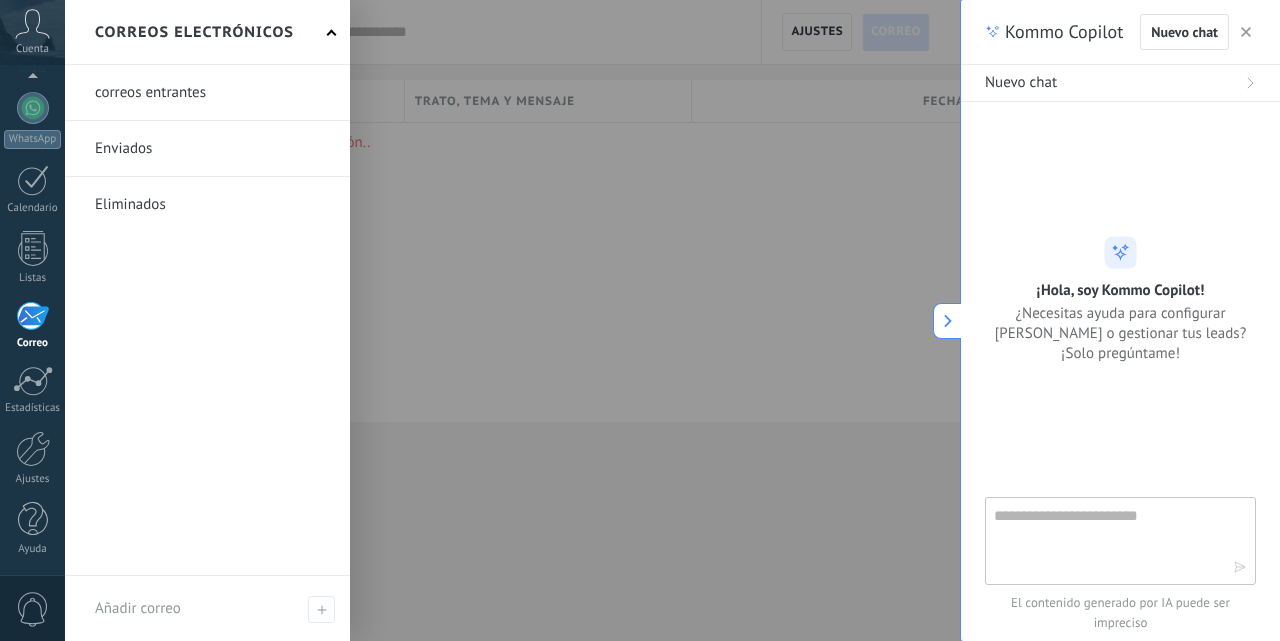 click at bounding box center (207, 92) 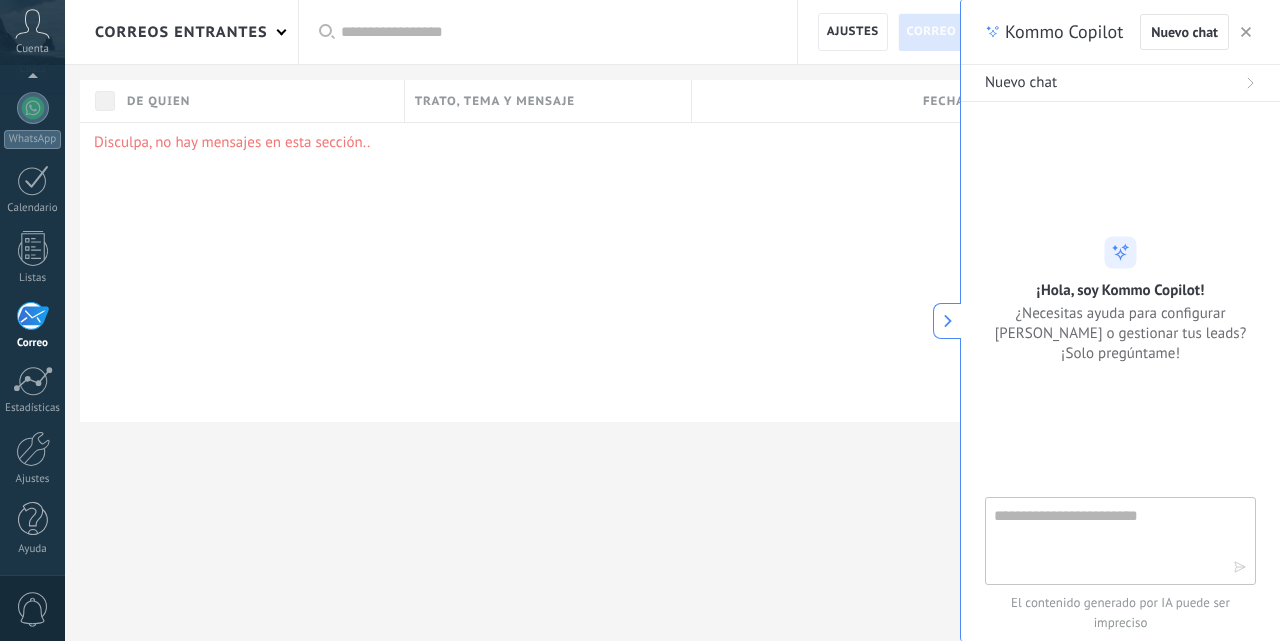 scroll, scrollTop: 192, scrollLeft: 0, axis: vertical 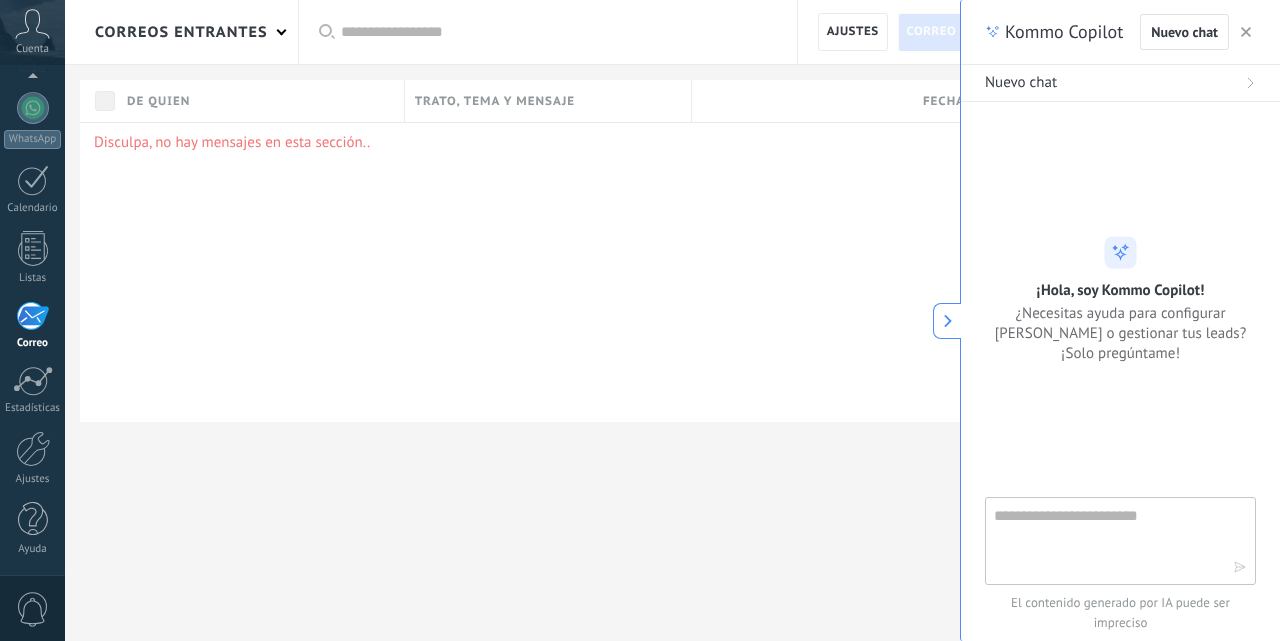 click on "correos entrantes" at bounding box center [181, 32] 